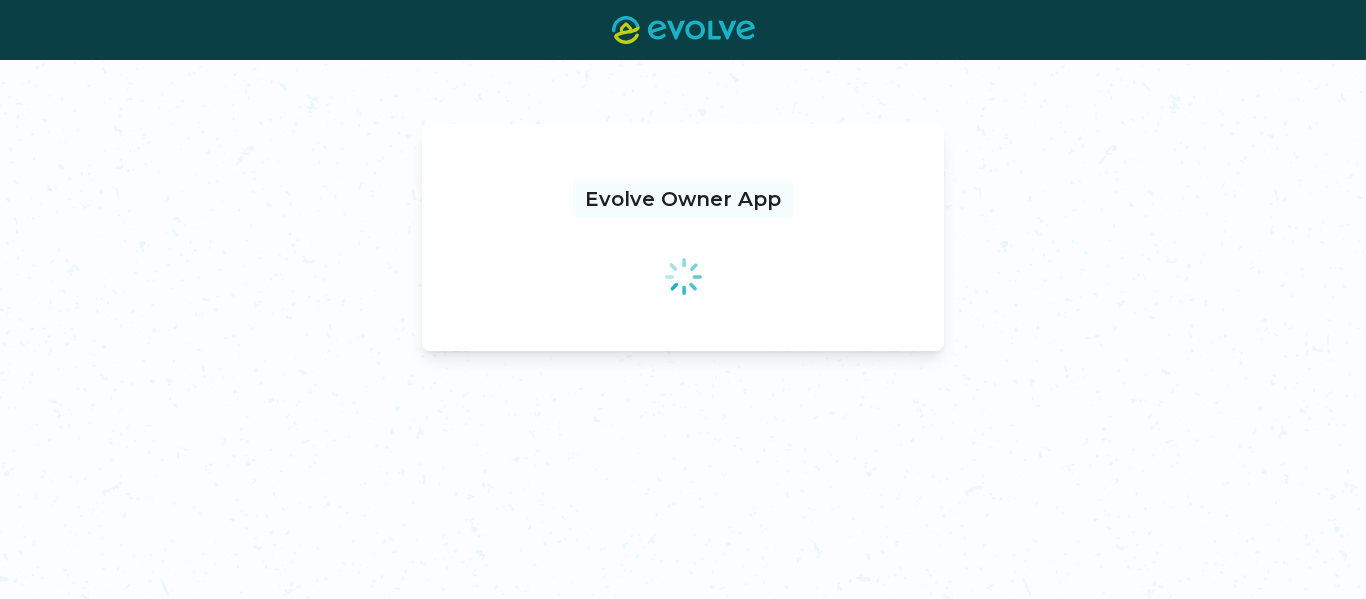 scroll, scrollTop: 0, scrollLeft: 0, axis: both 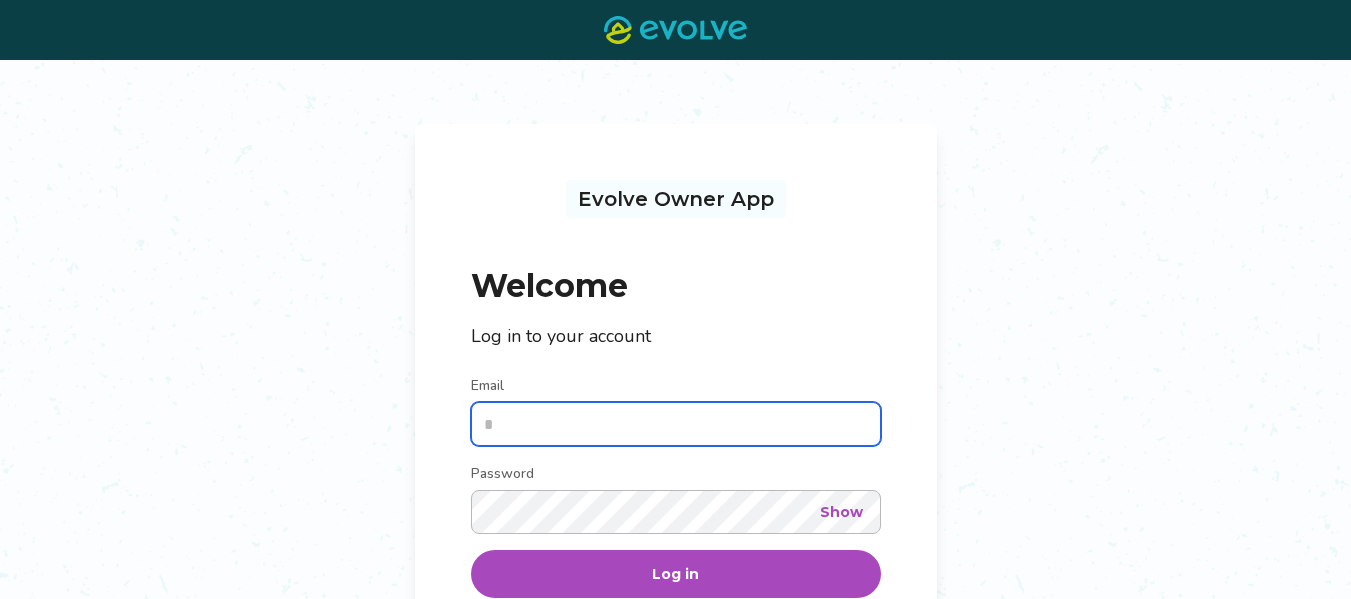 type on "**********" 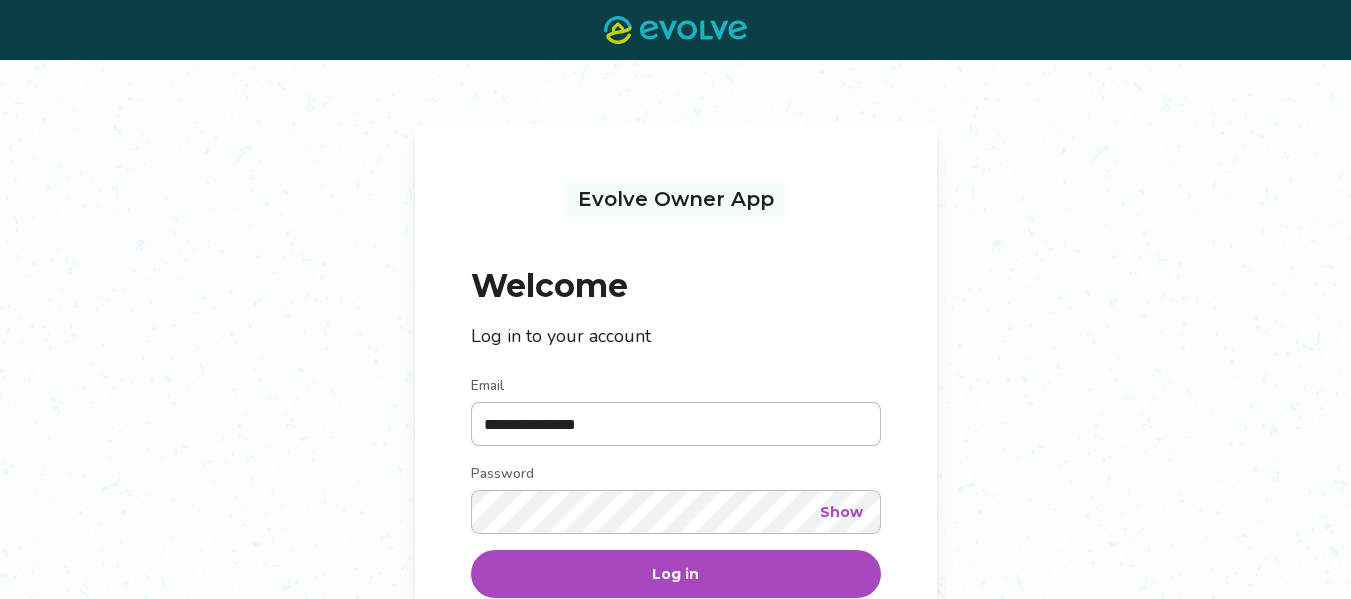 click on "Log in" at bounding box center [676, 574] 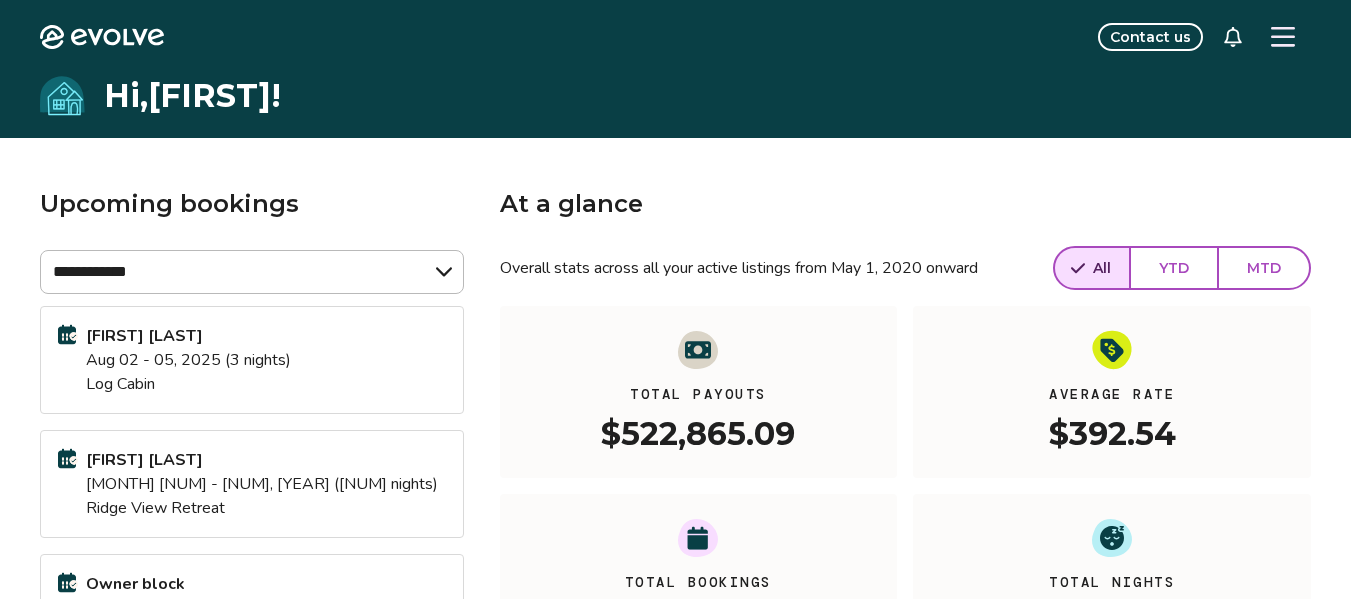 click 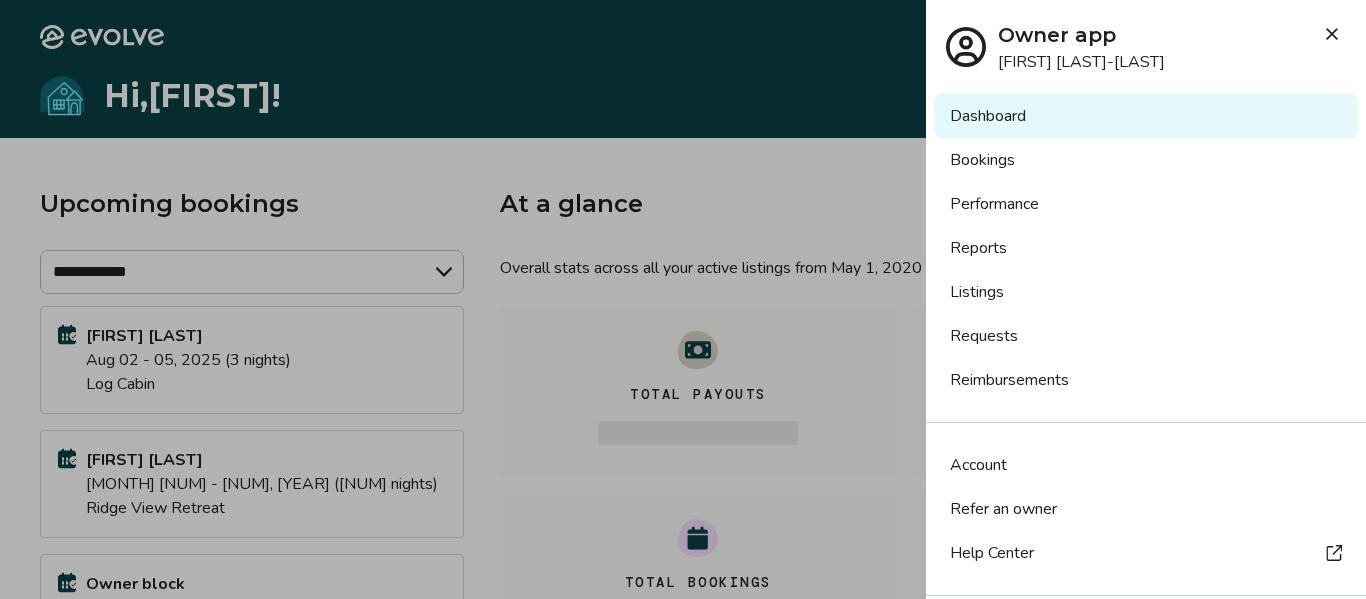 click on "Bookings" at bounding box center [1146, 160] 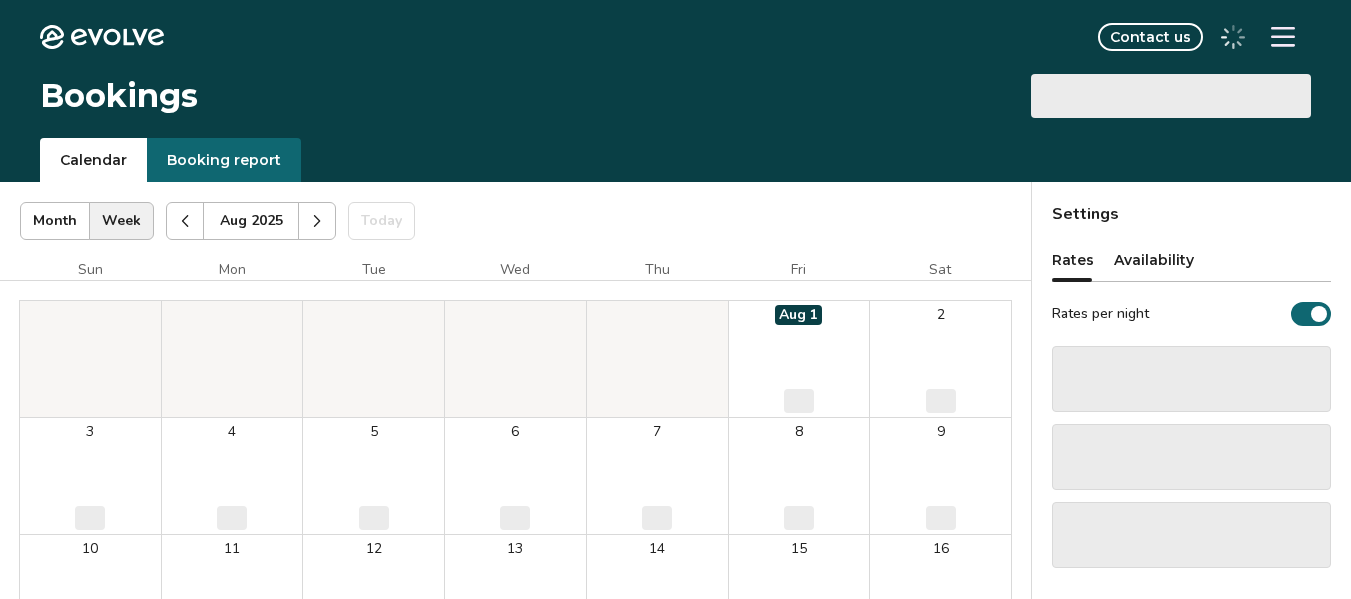 scroll, scrollTop: 0, scrollLeft: 0, axis: both 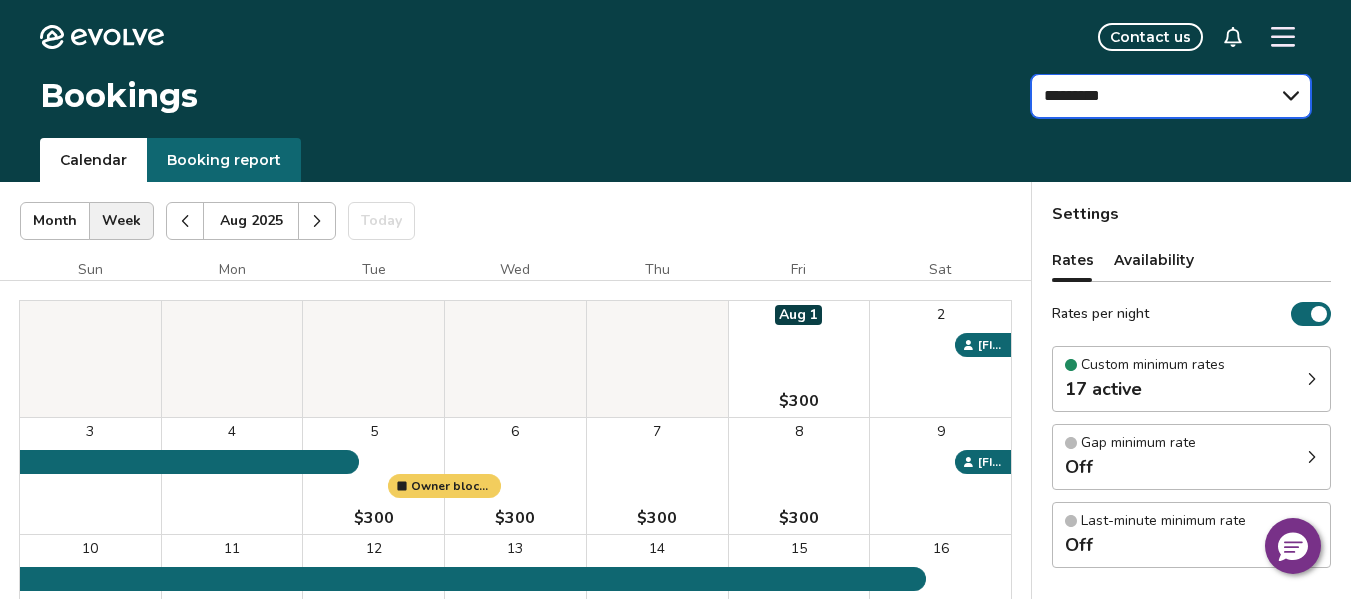 click on "**********" at bounding box center [1171, 96] 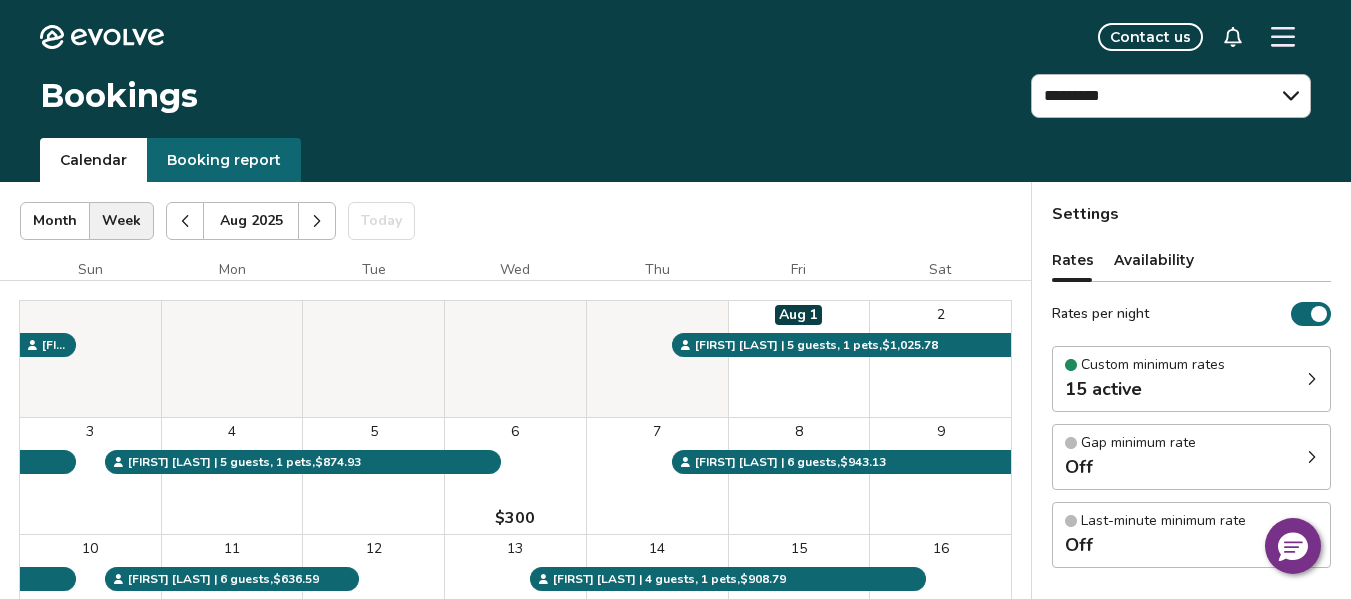 click at bounding box center [185, 221] 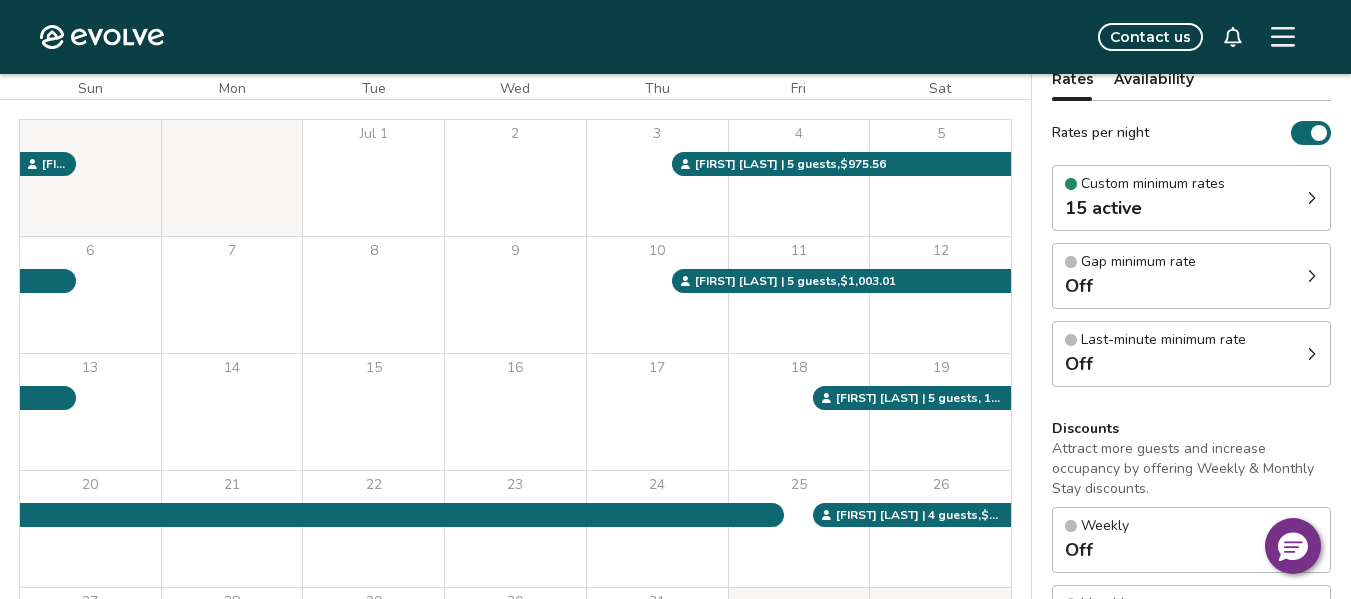 scroll, scrollTop: 0, scrollLeft: 0, axis: both 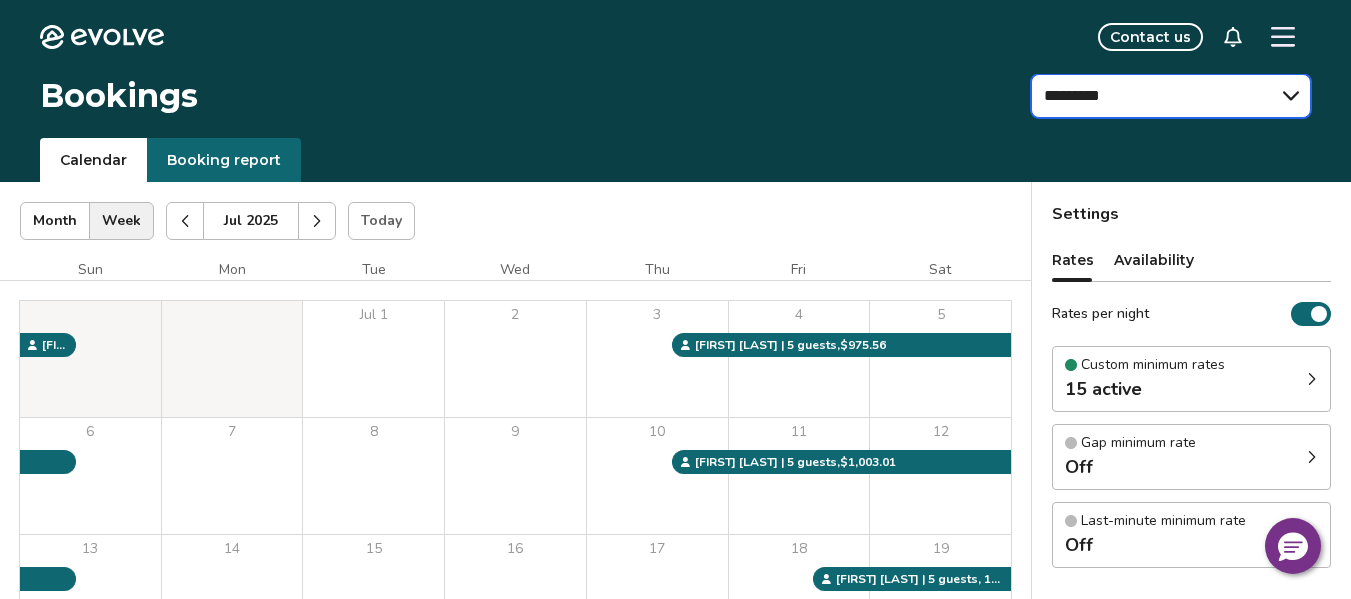 click on "**********" at bounding box center [1171, 96] 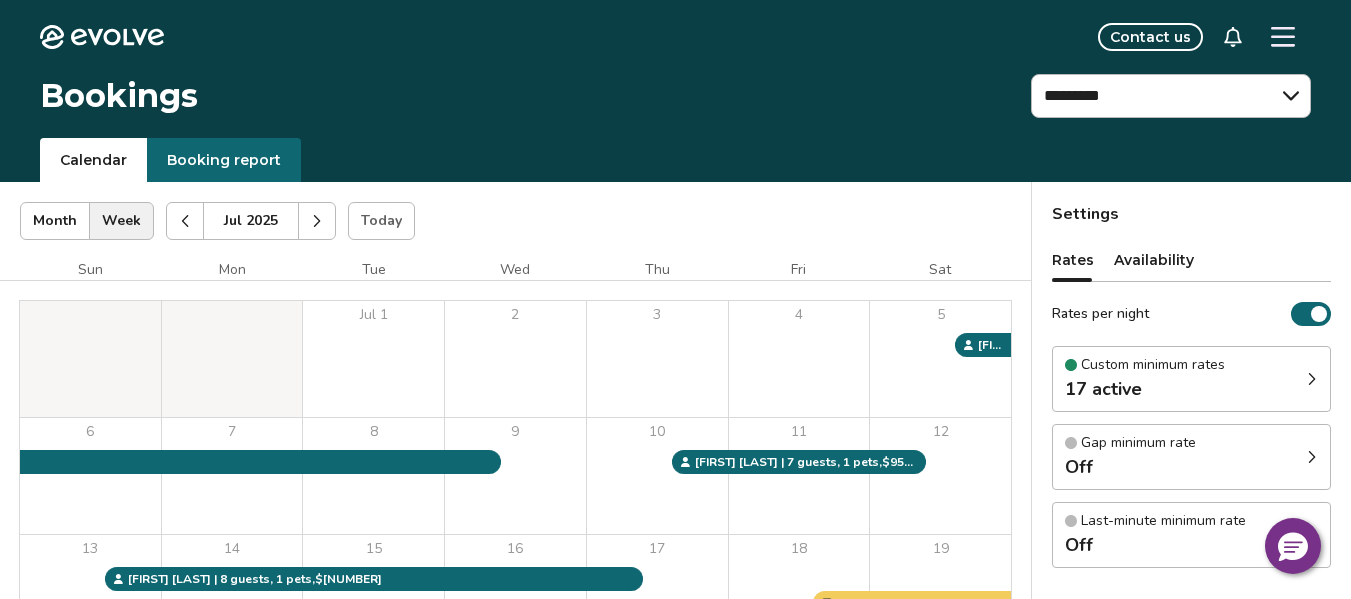 click 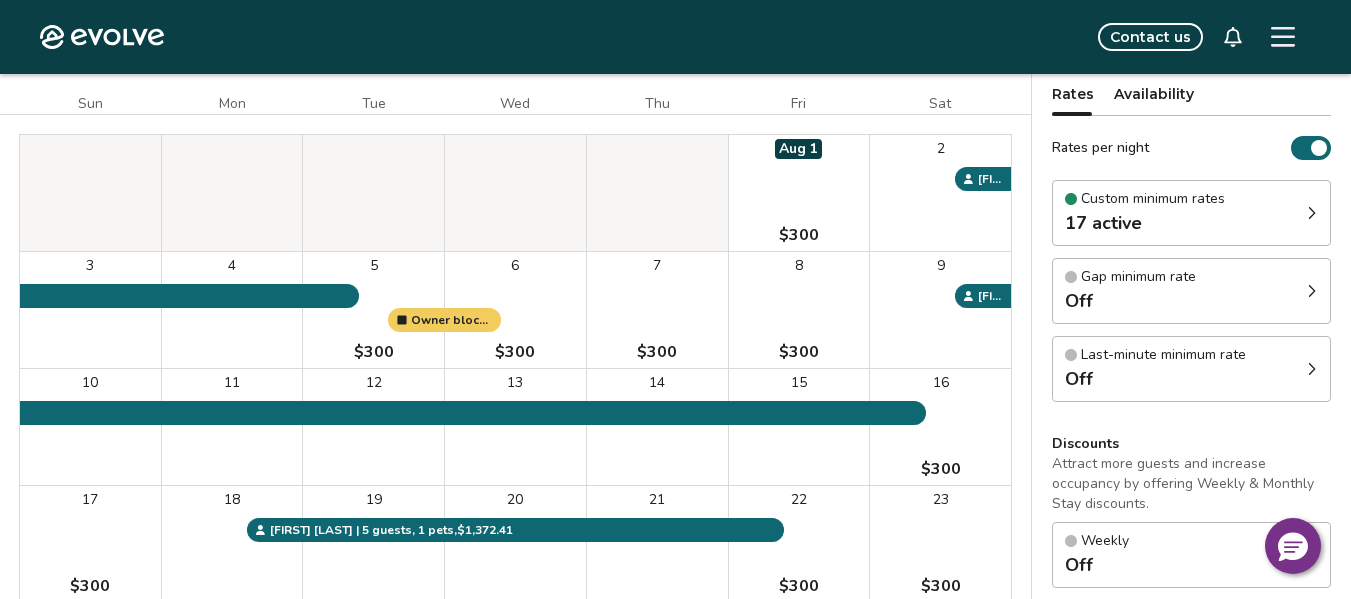 scroll, scrollTop: 168, scrollLeft: 0, axis: vertical 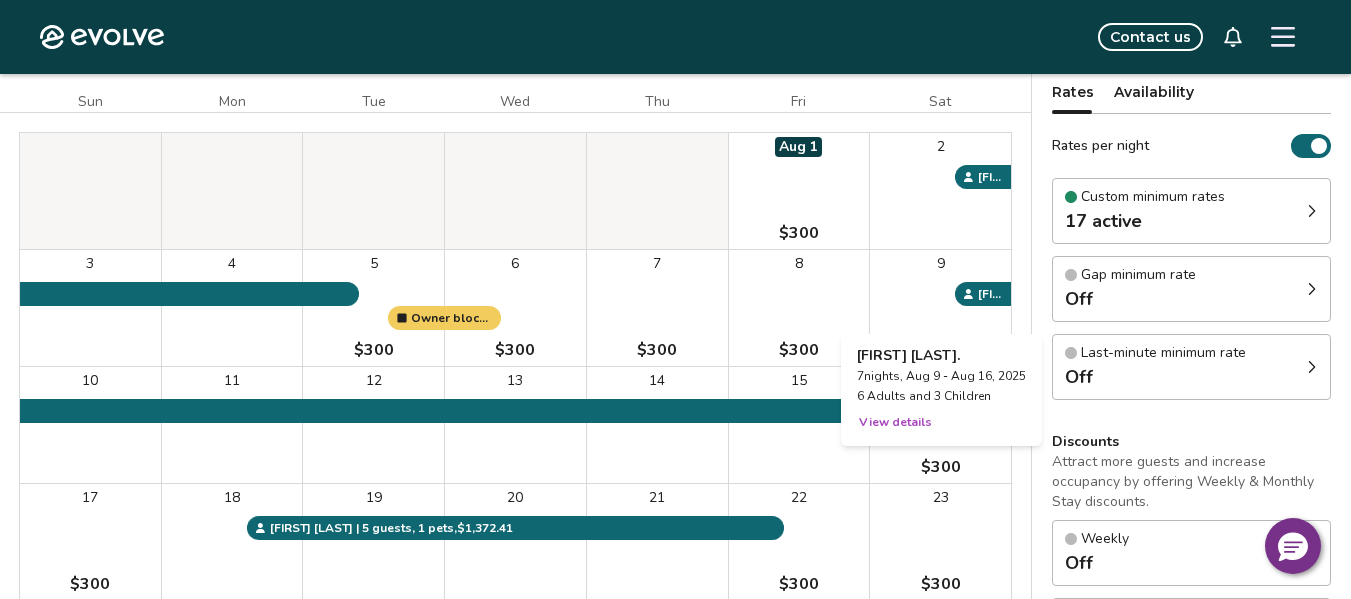 click on "9" at bounding box center [940, 308] 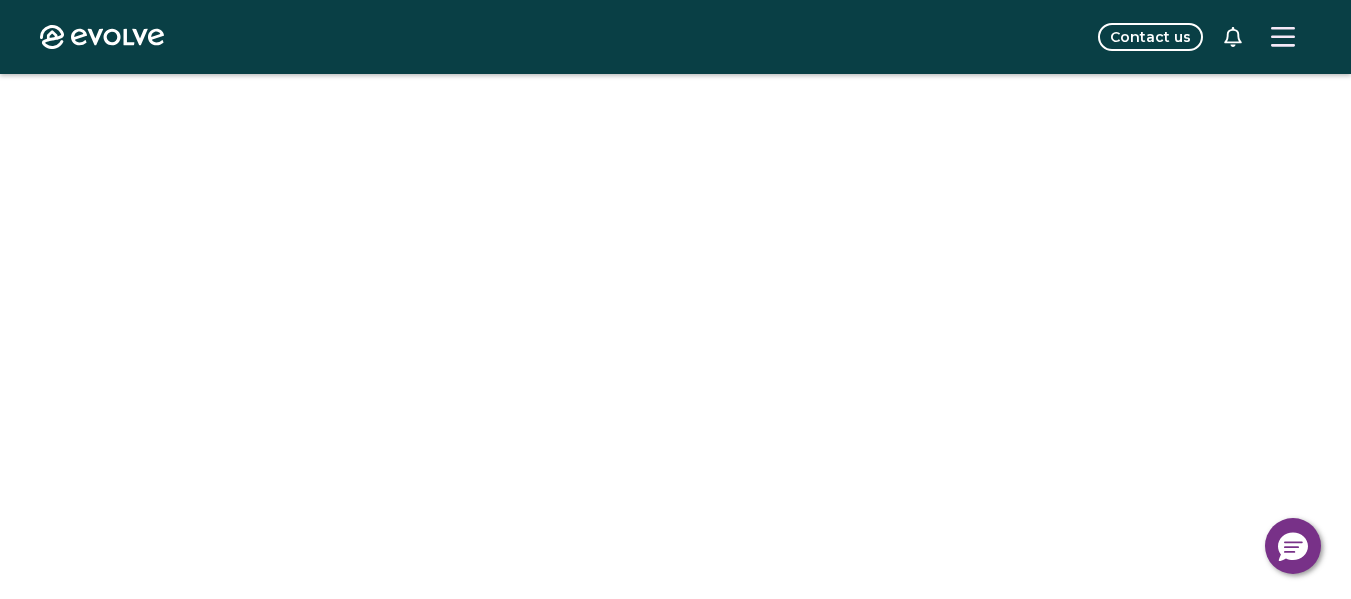 scroll, scrollTop: 104, scrollLeft: 0, axis: vertical 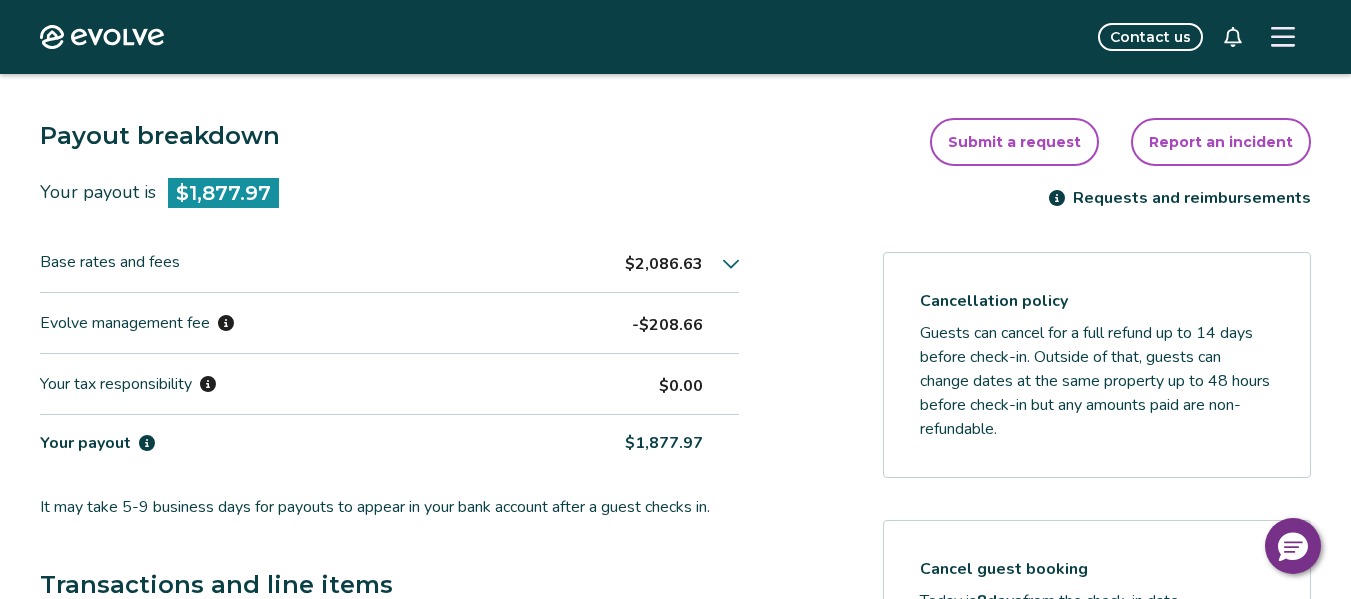 click 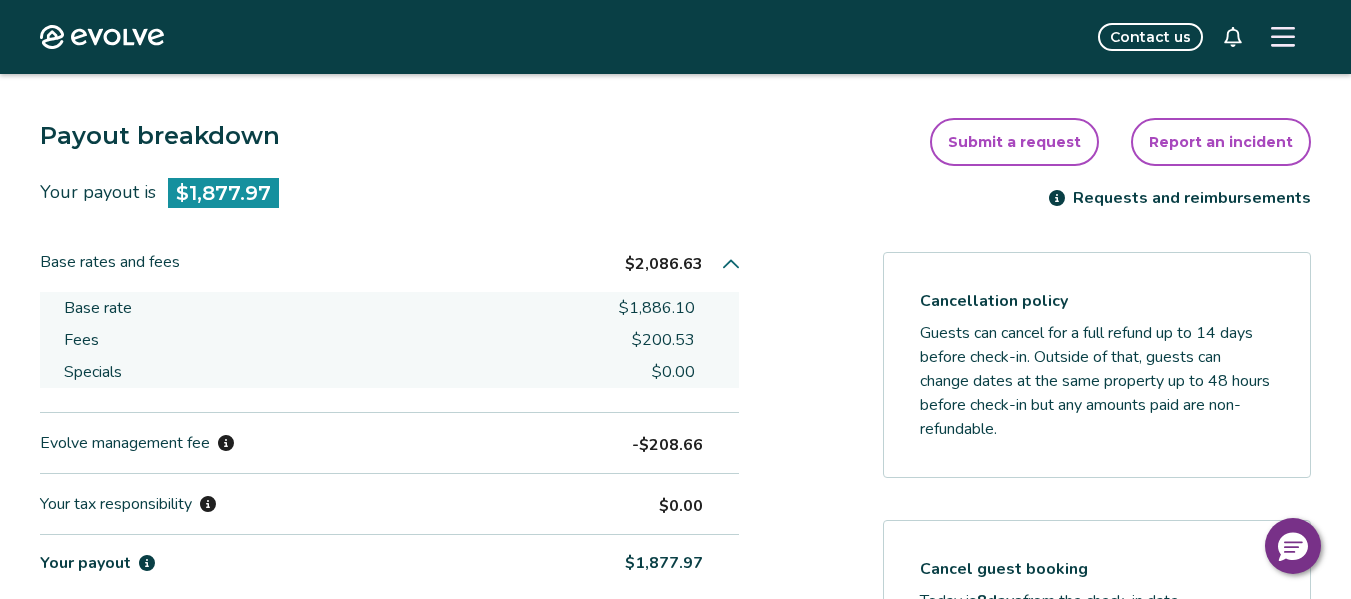 scroll, scrollTop: 0, scrollLeft: 0, axis: both 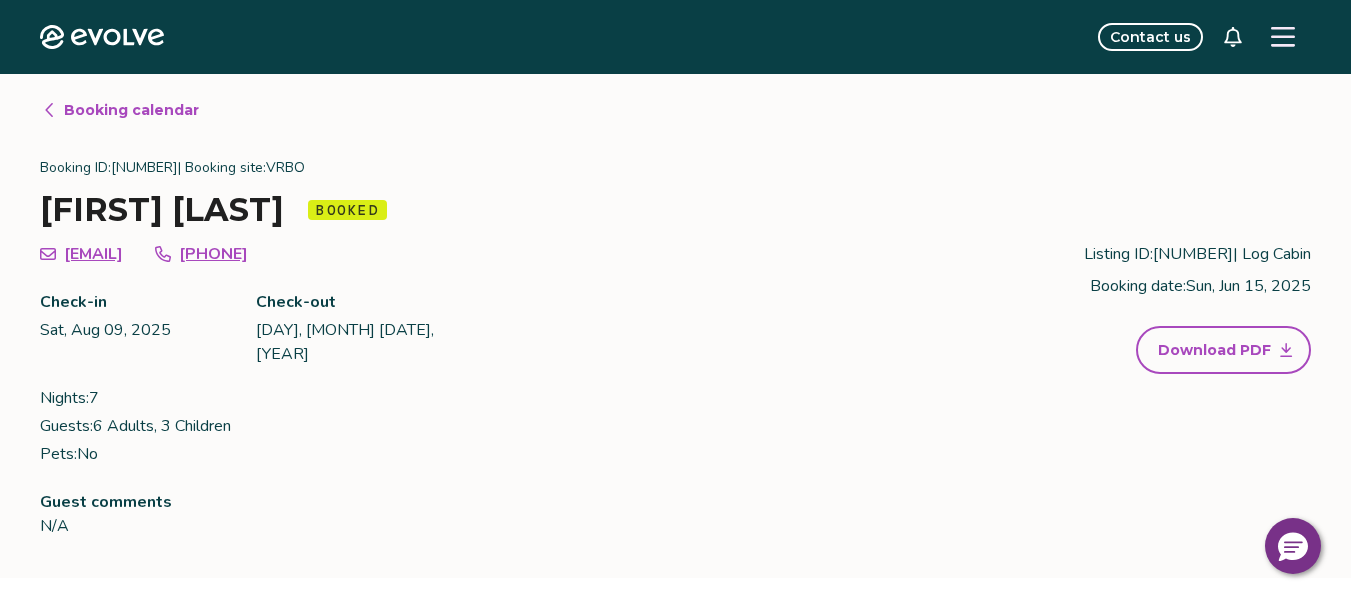 click on "Booking calendar" at bounding box center [131, 110] 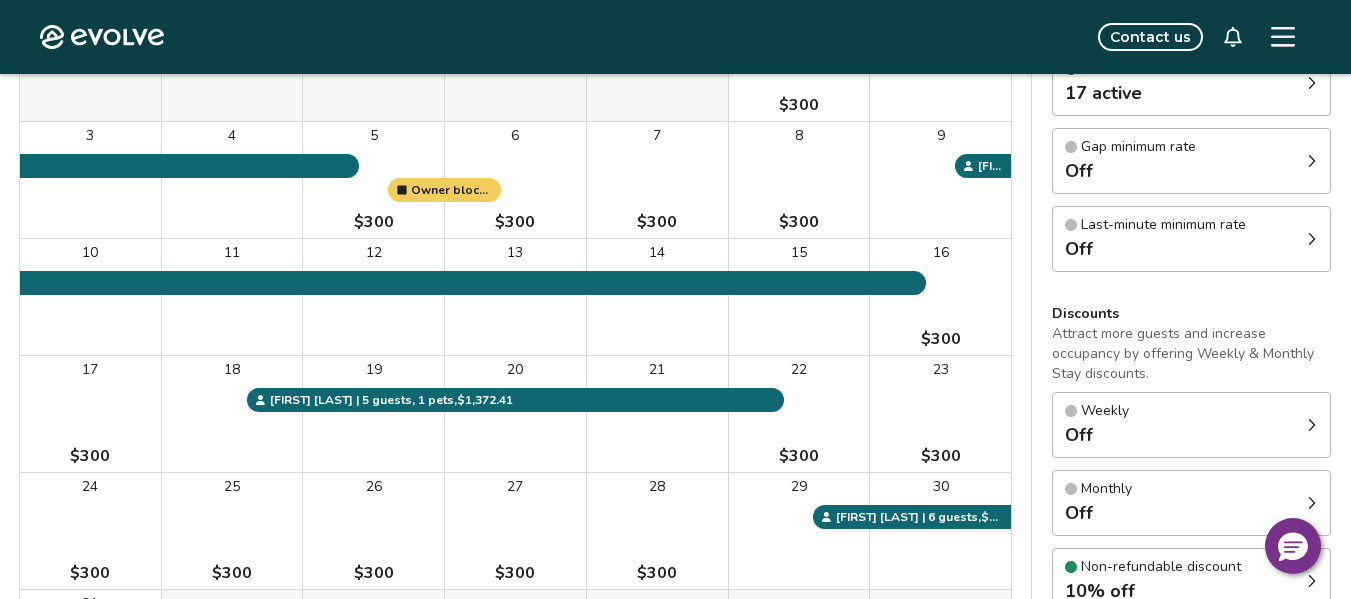 scroll, scrollTop: 315, scrollLeft: 0, axis: vertical 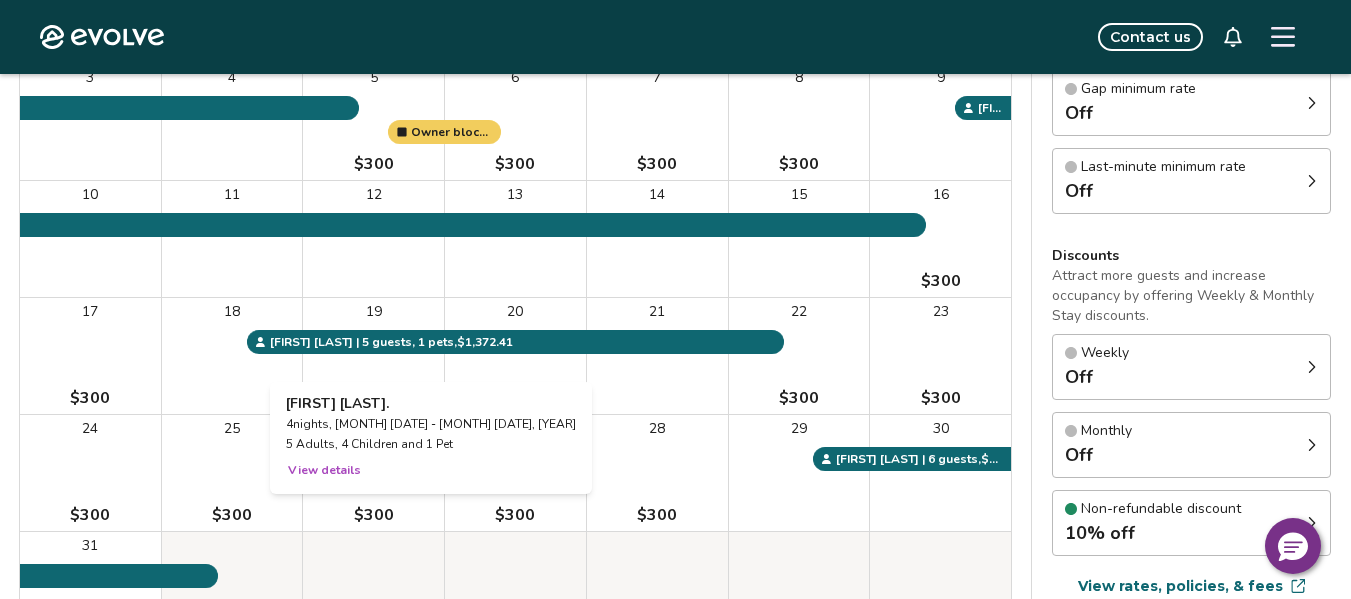 click on "19" at bounding box center [373, 356] 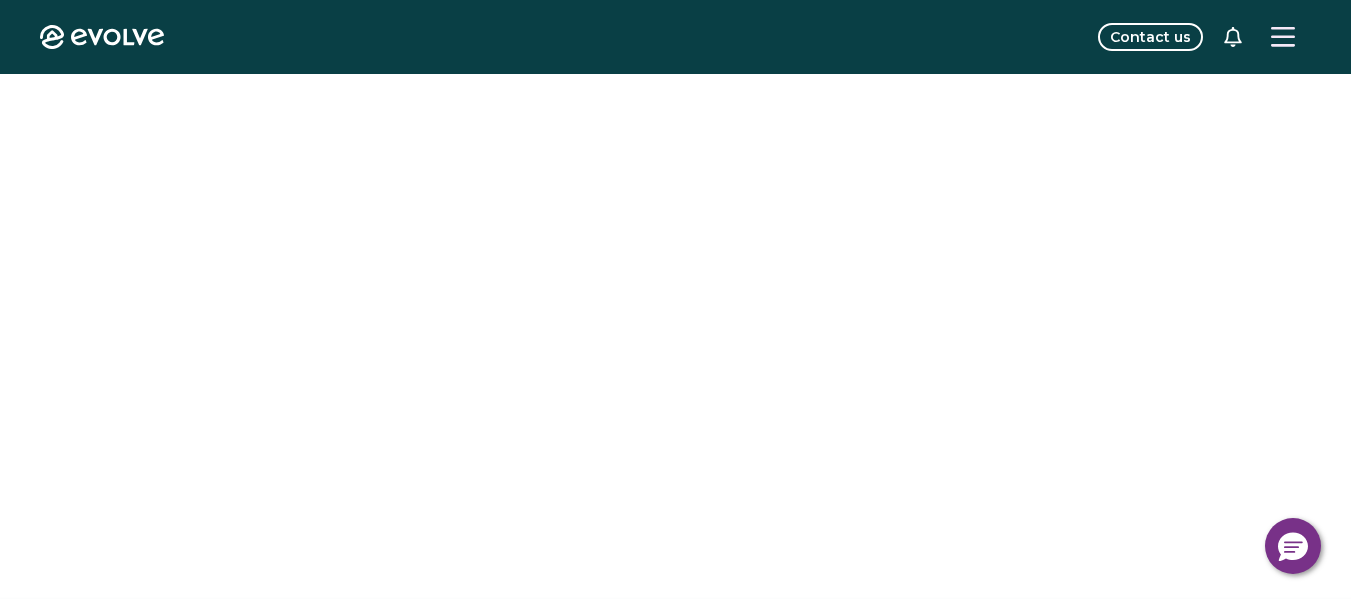 scroll, scrollTop: 0, scrollLeft: 0, axis: both 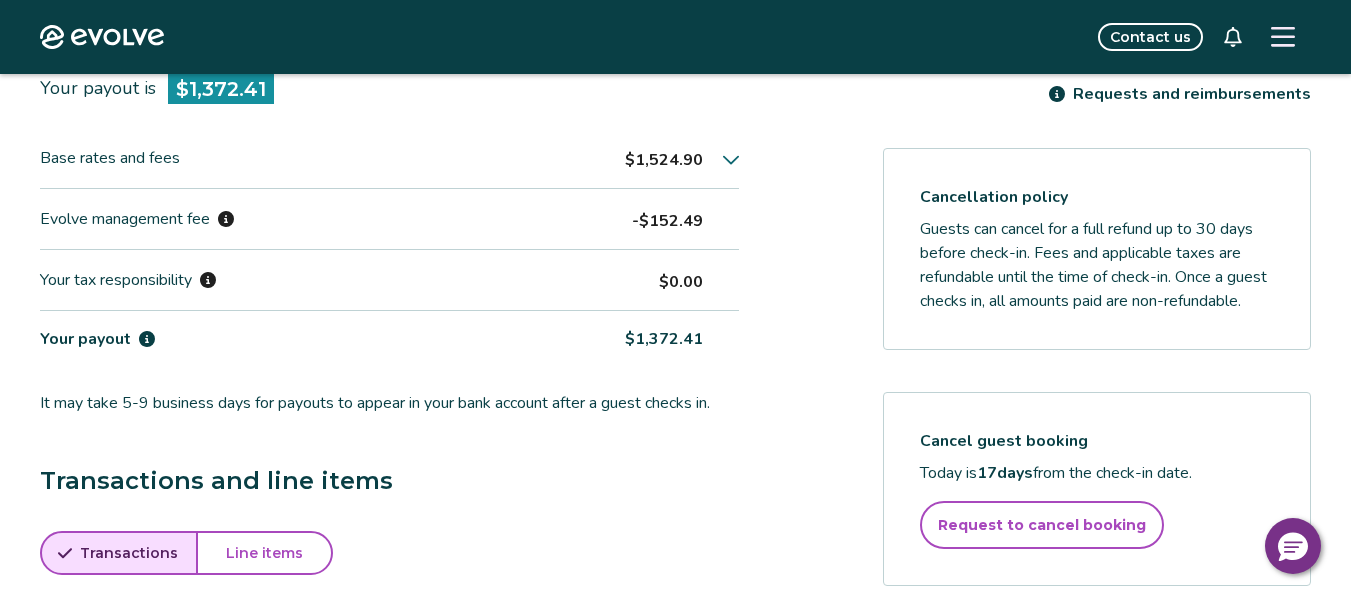 click on "$1,524.90" at bounding box center [682, 158] 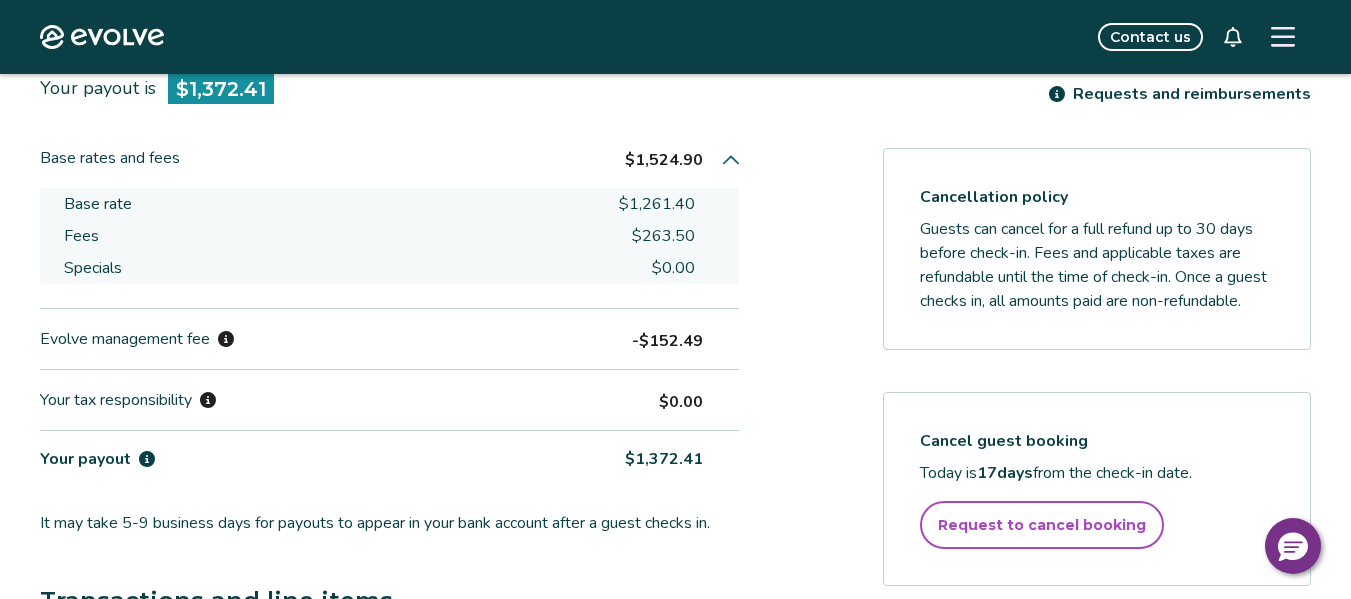 click on "$1,524.90" at bounding box center (682, 158) 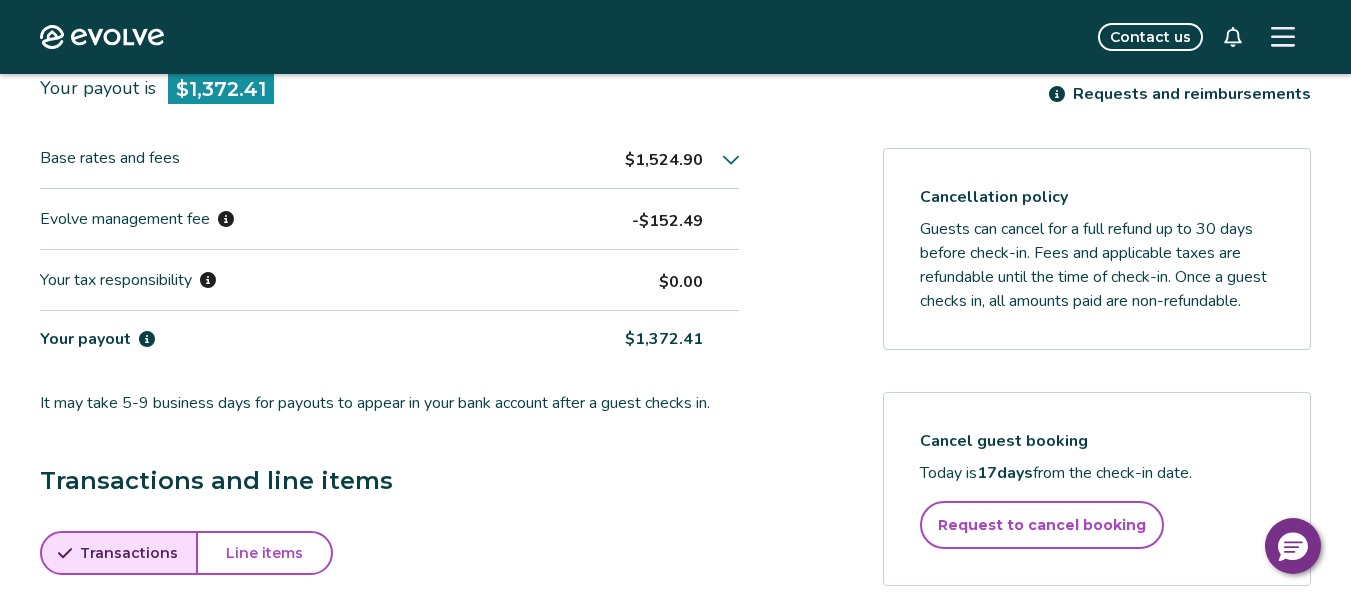 scroll, scrollTop: 80, scrollLeft: 0, axis: vertical 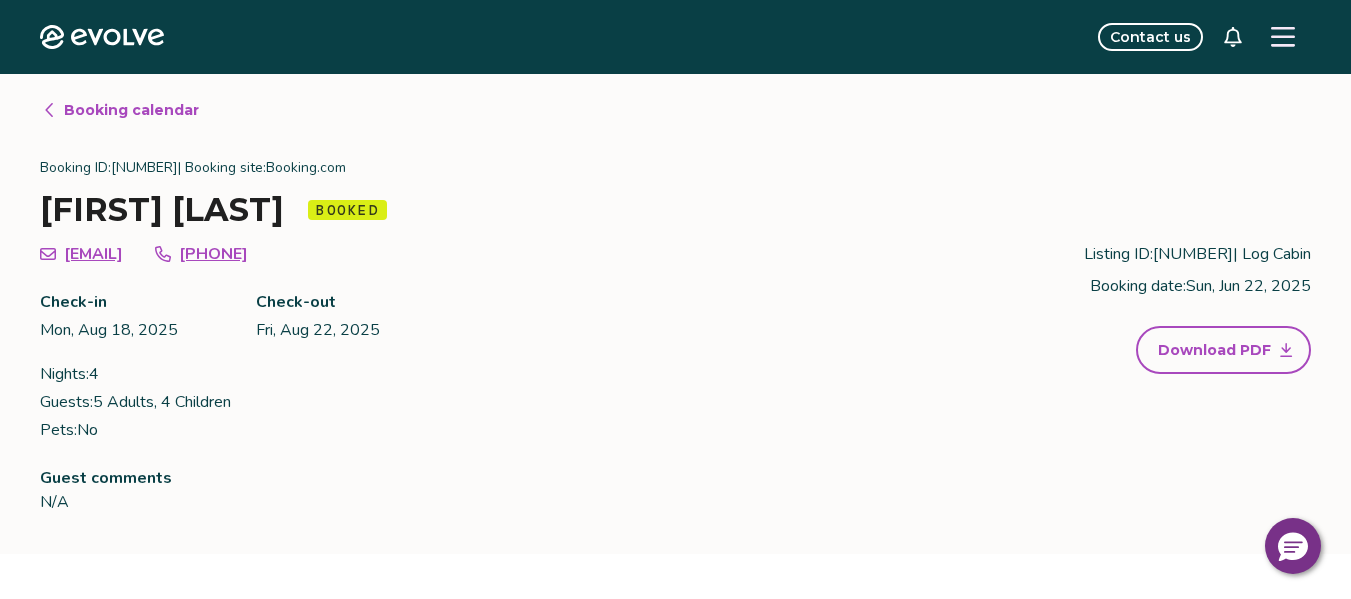 click on "Booking calendar" at bounding box center (131, 110) 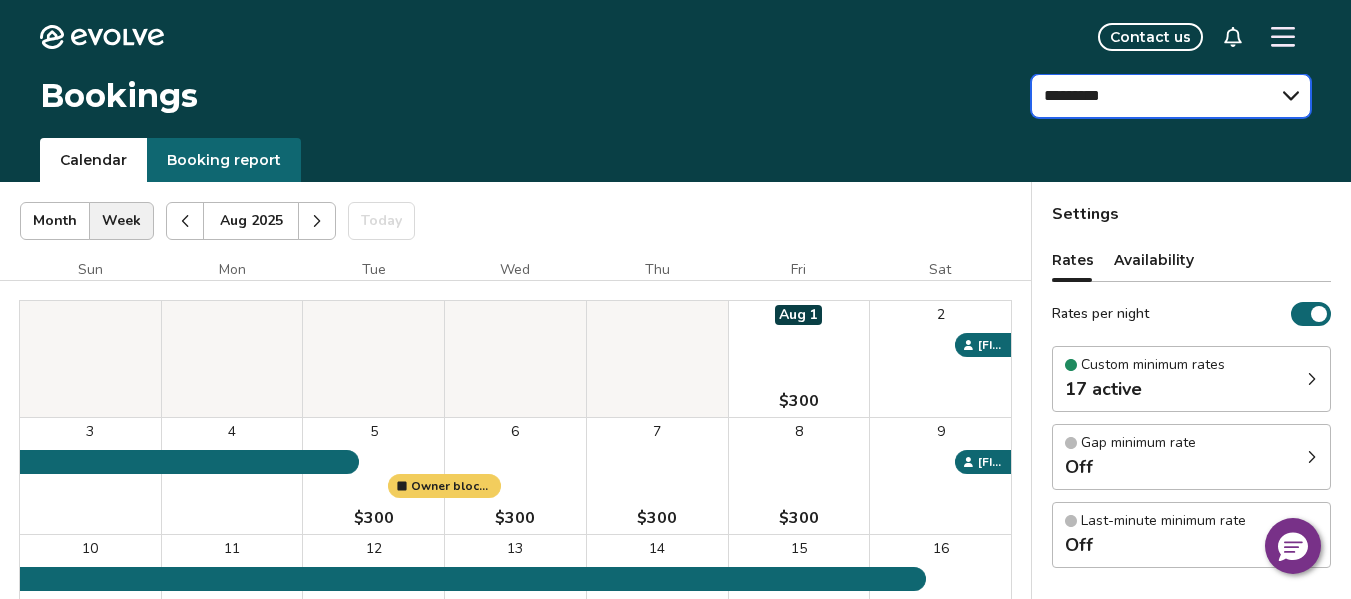 click on "**********" at bounding box center (1171, 96) 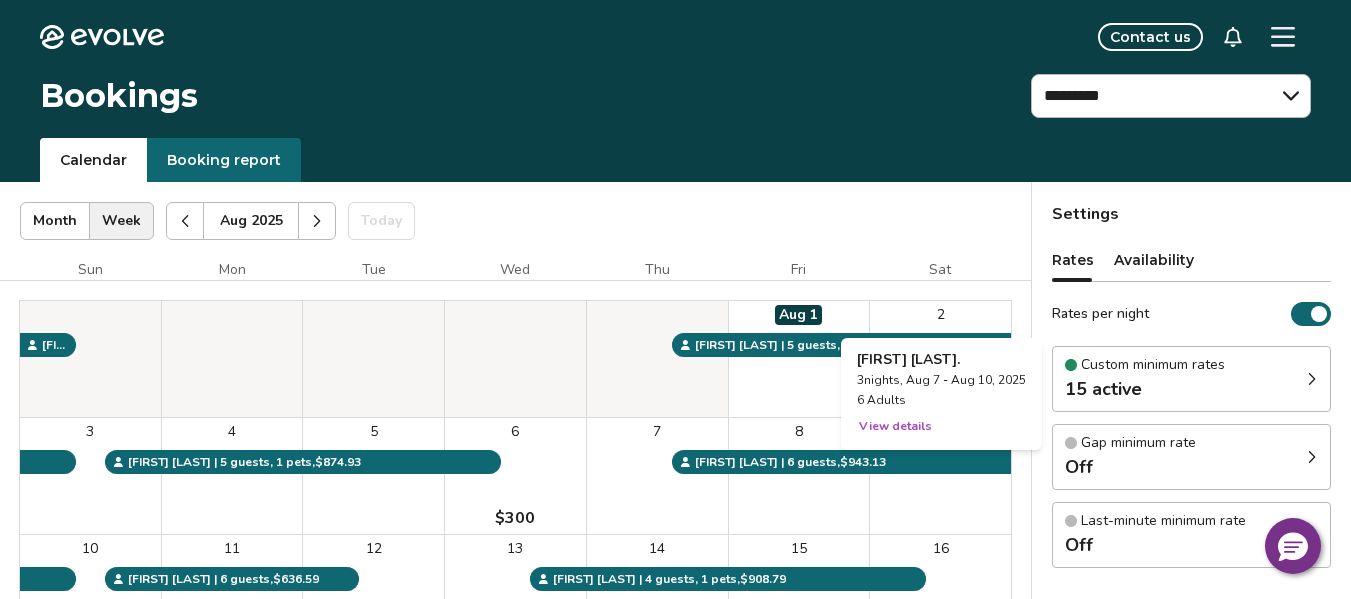 click on "9" at bounding box center (940, 476) 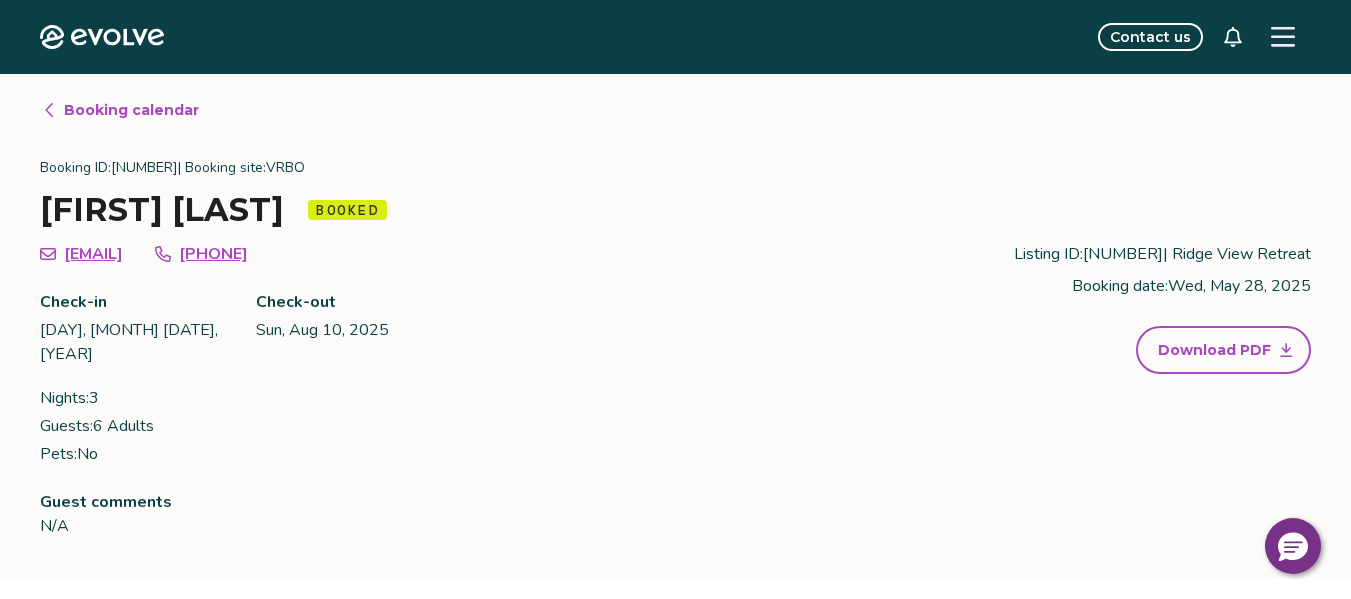 scroll, scrollTop: 524, scrollLeft: 0, axis: vertical 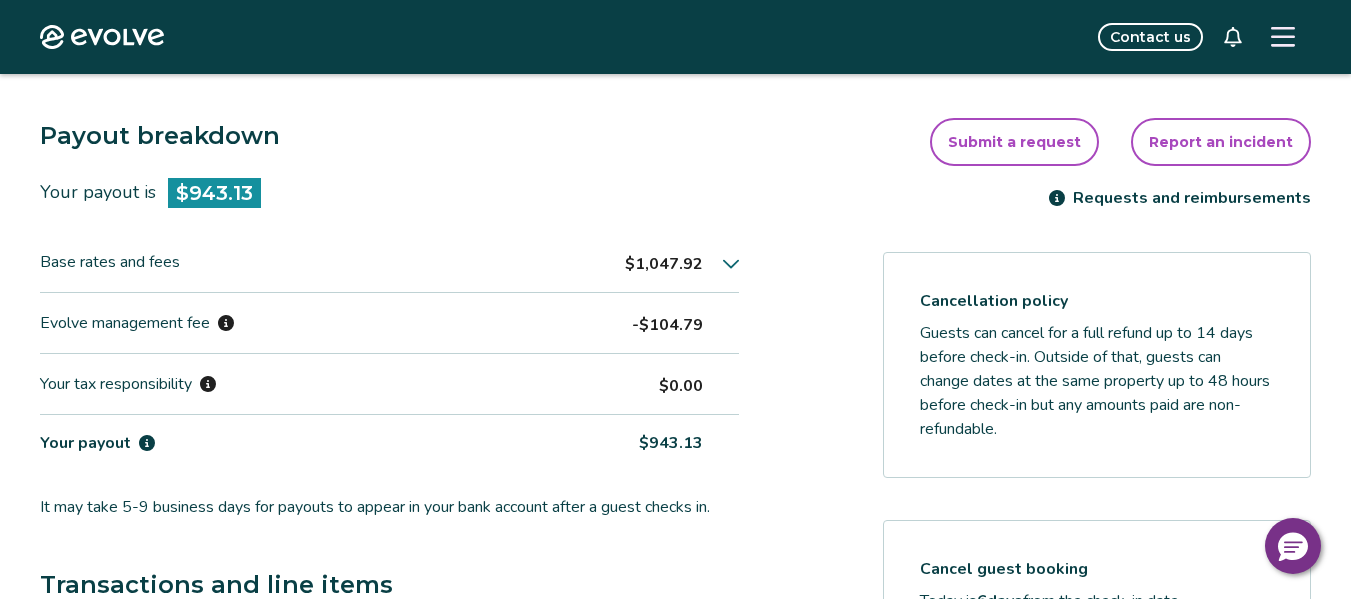 click 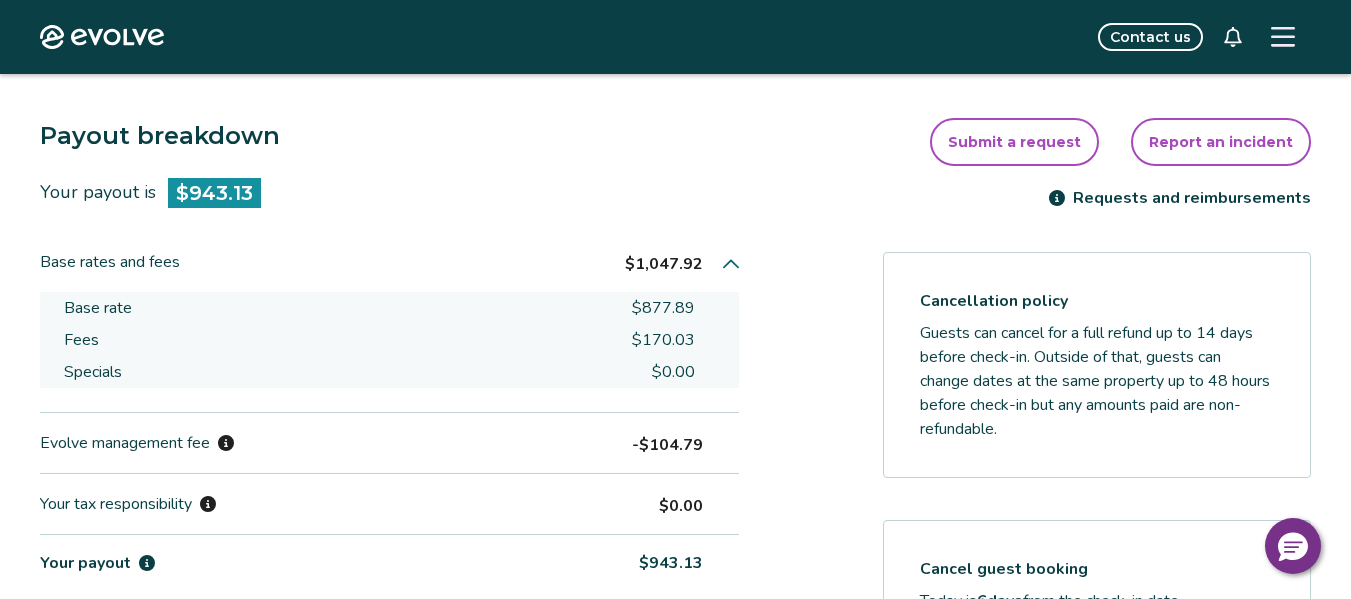 click 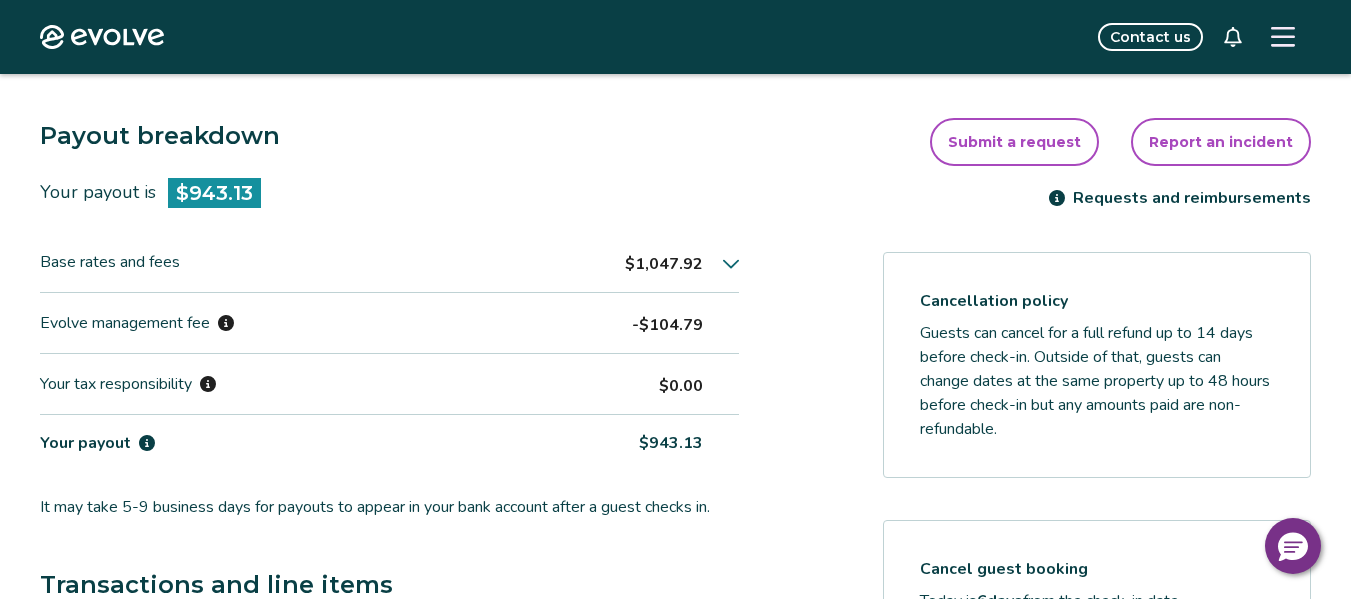 scroll, scrollTop: 0, scrollLeft: 0, axis: both 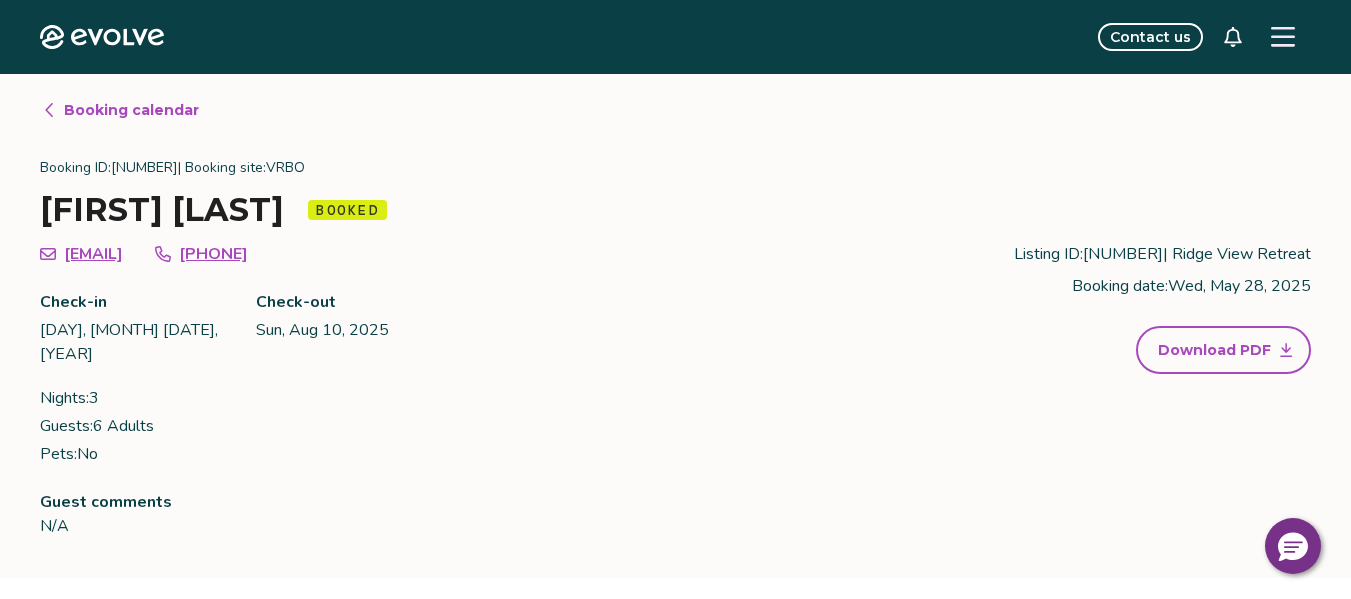 click on "Booking calendar" at bounding box center (131, 110) 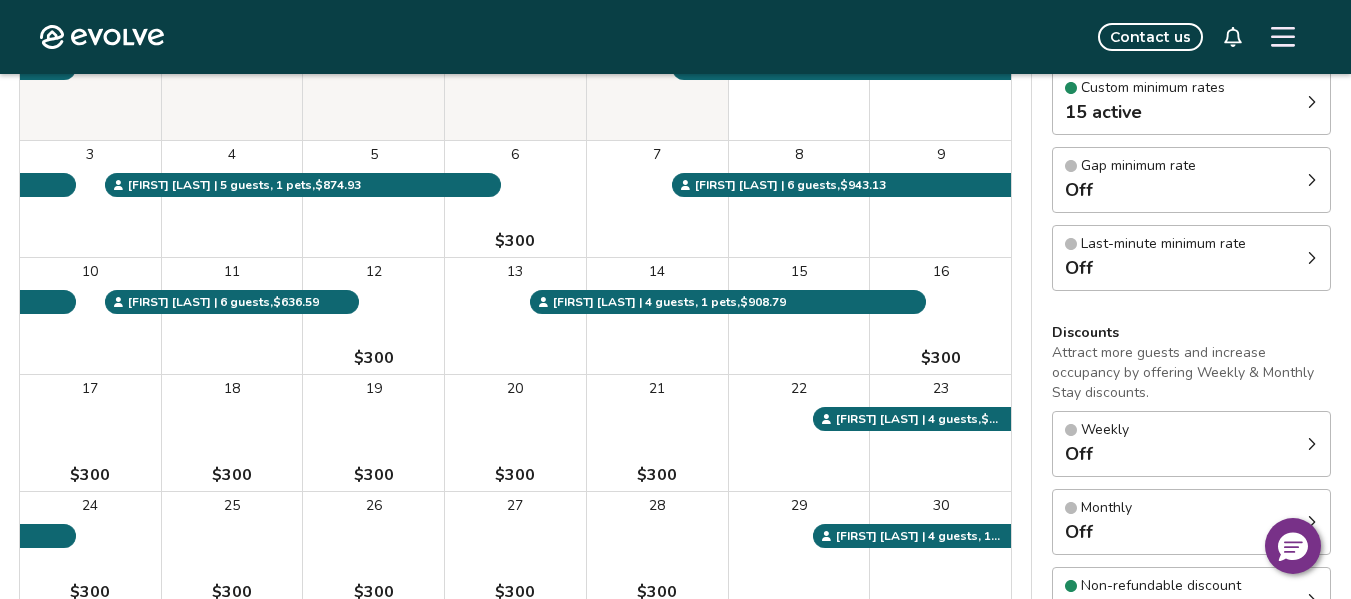 scroll, scrollTop: 290, scrollLeft: 0, axis: vertical 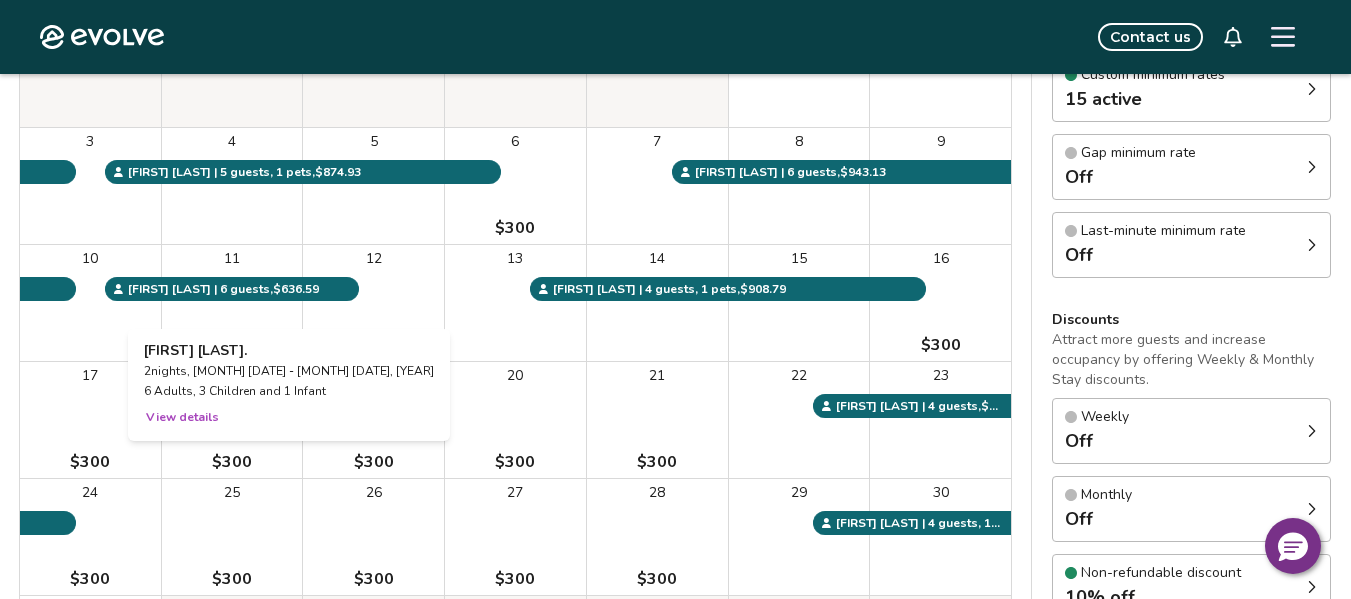 click on "11" at bounding box center [232, 303] 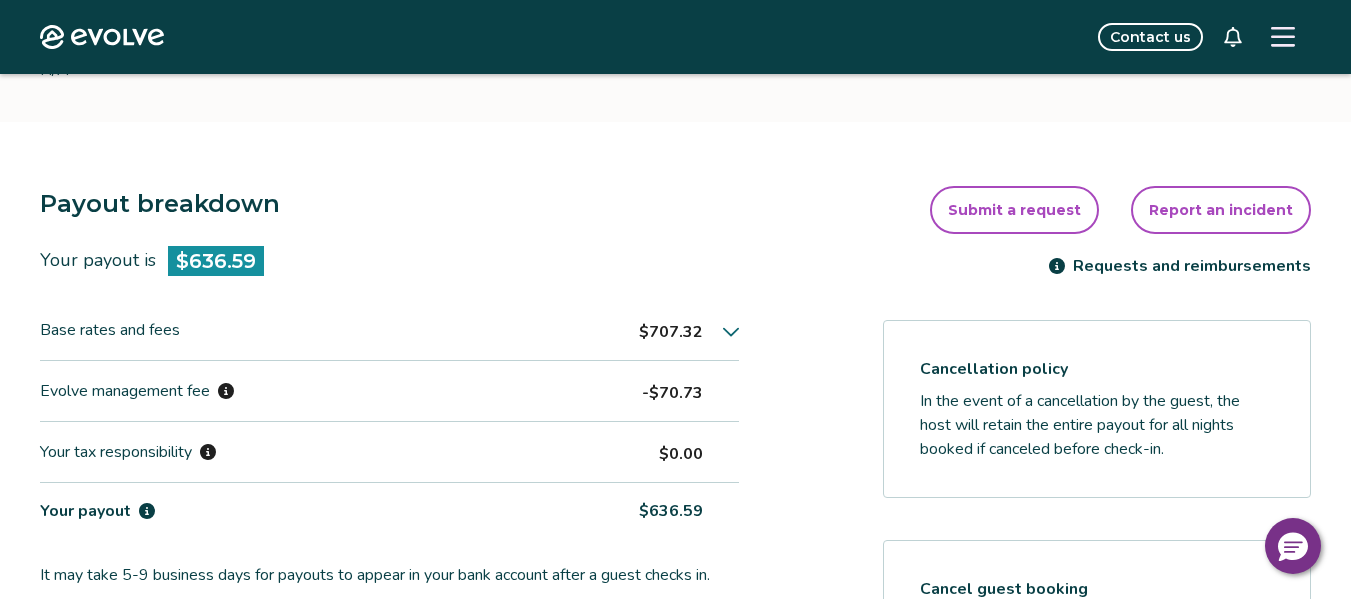 scroll, scrollTop: 515, scrollLeft: 0, axis: vertical 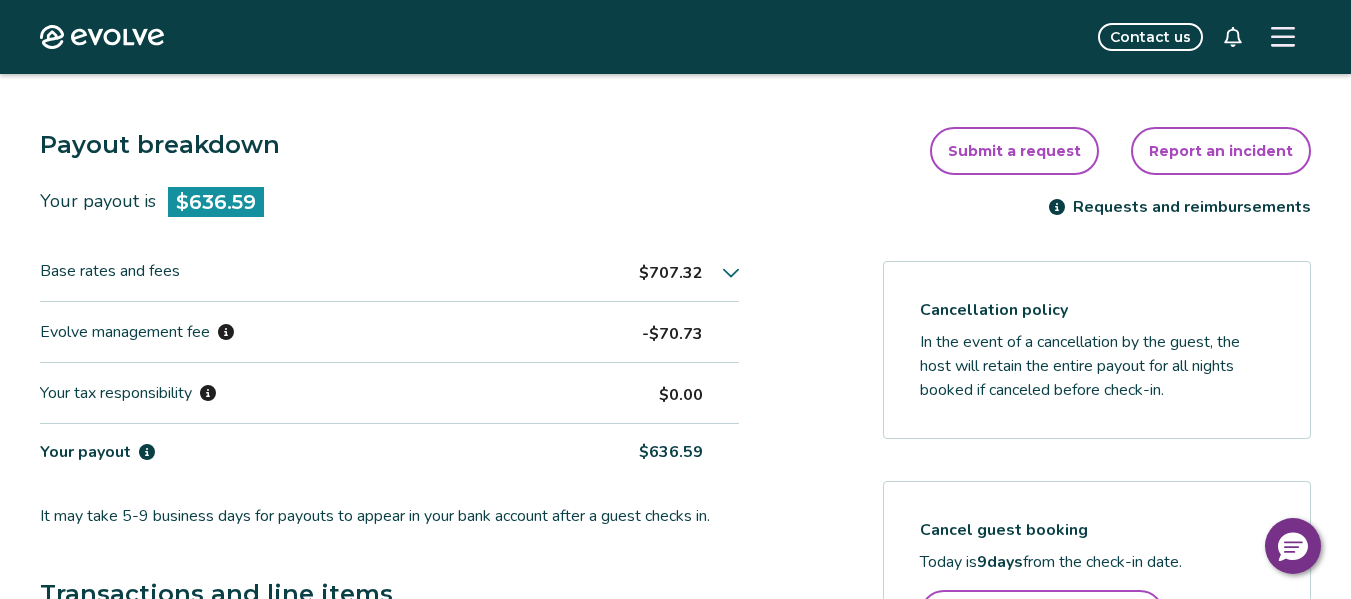 click 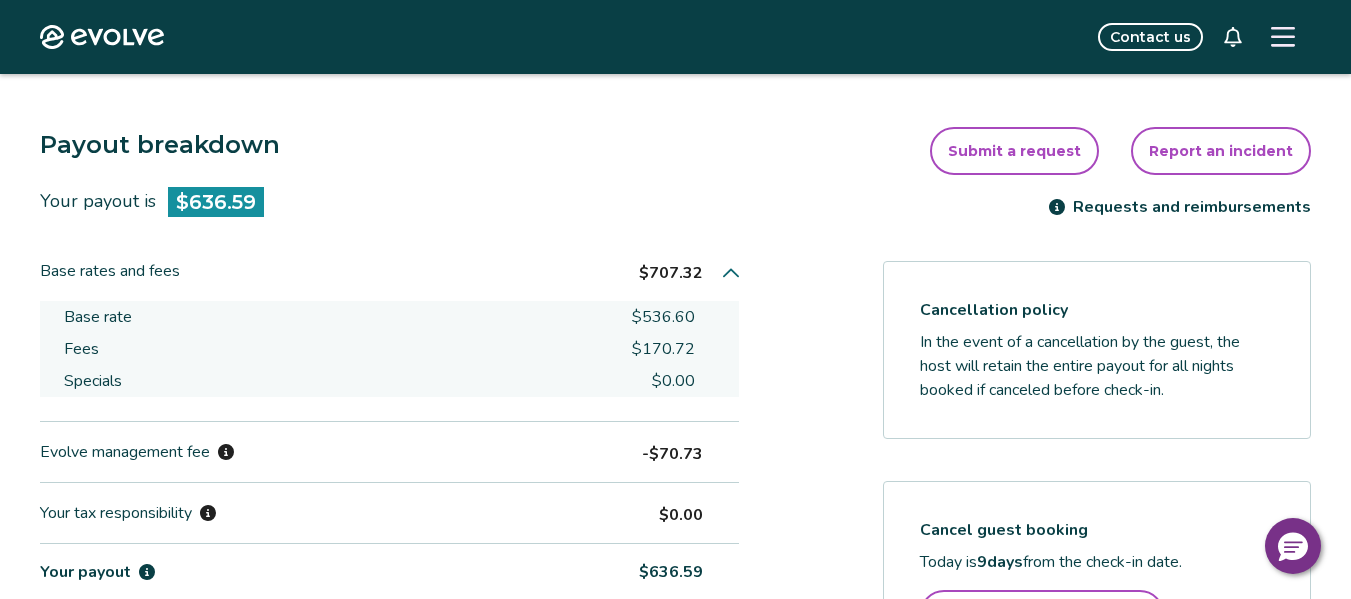 click 